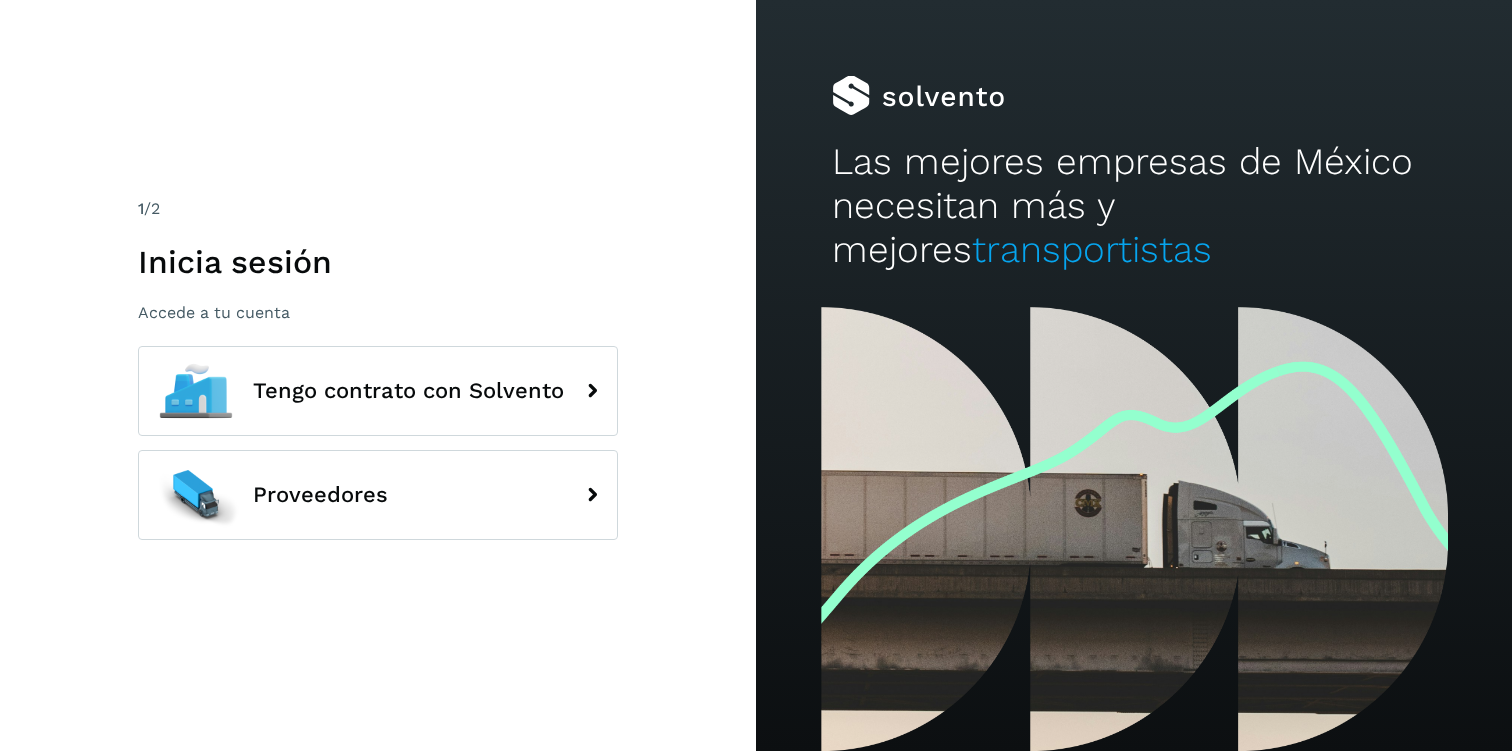 scroll, scrollTop: 0, scrollLeft: 0, axis: both 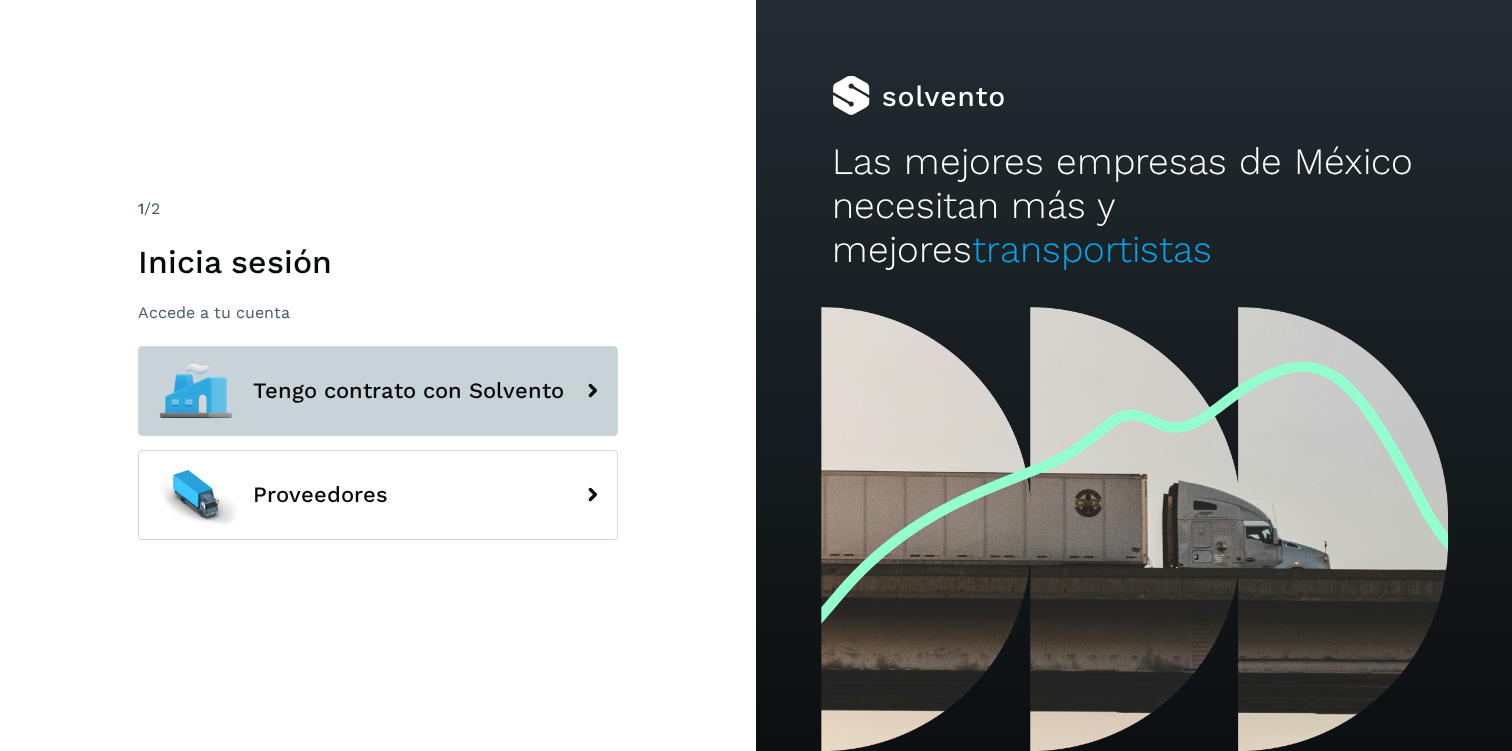 click on "Tengo contrato con Solvento" 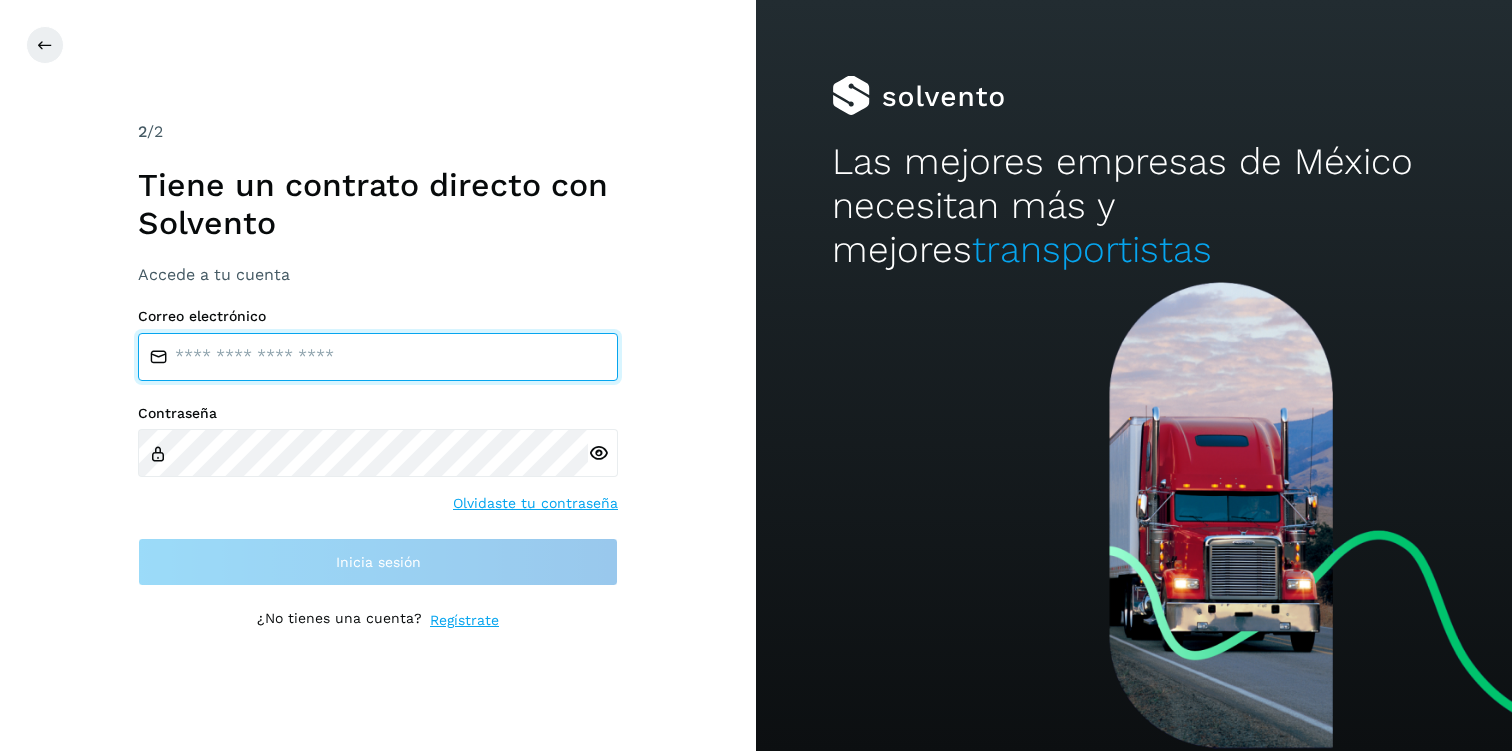 click at bounding box center (378, 357) 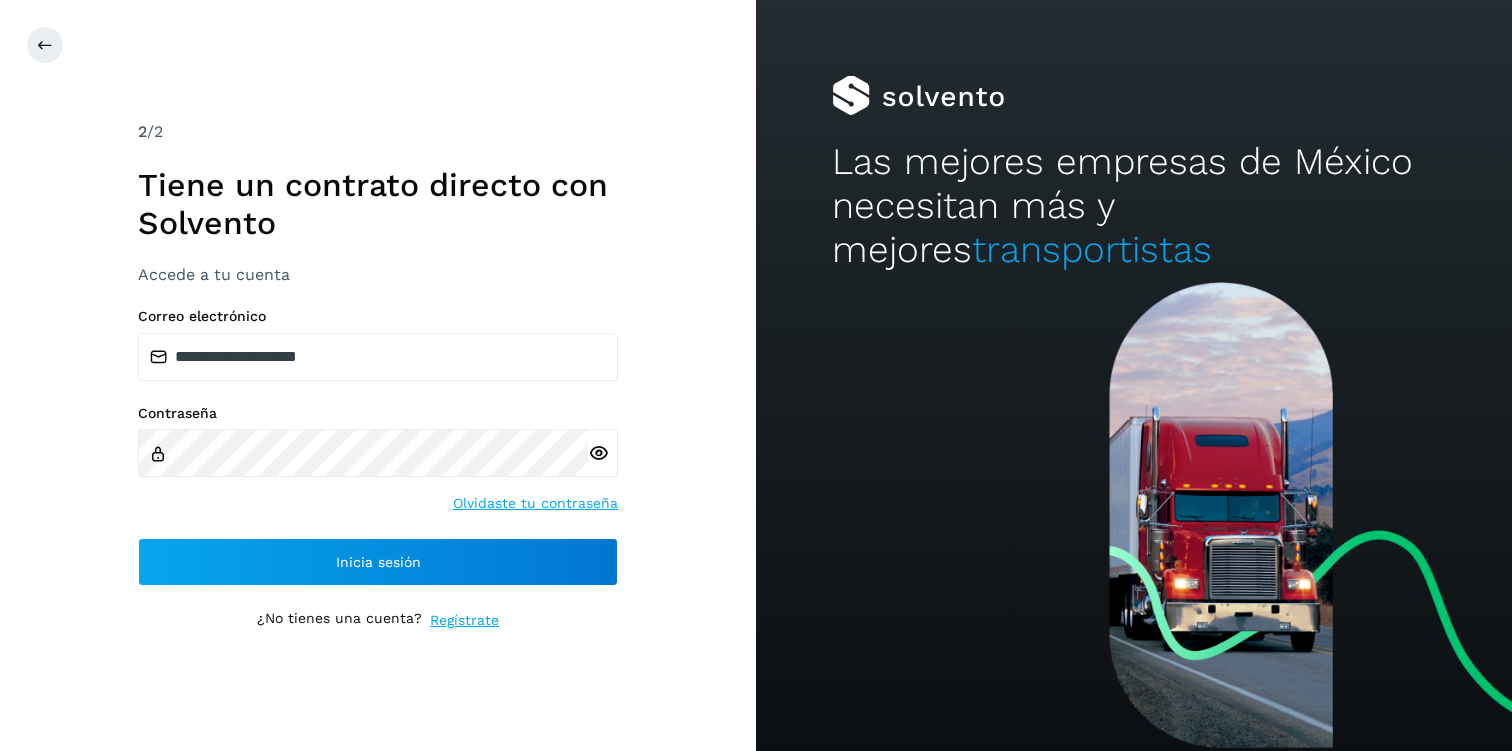 click at bounding box center [598, 453] 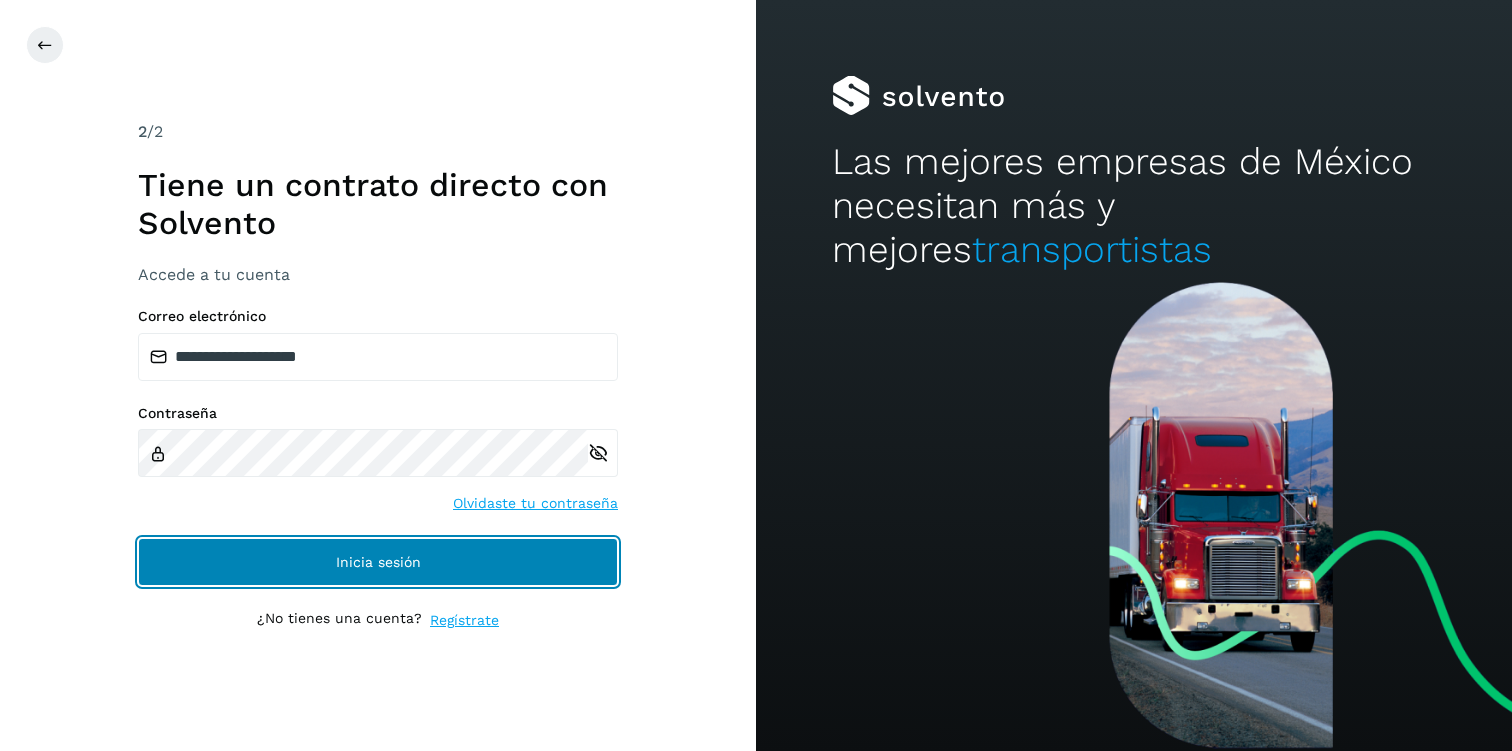 click on "Inicia sesión" at bounding box center (378, 562) 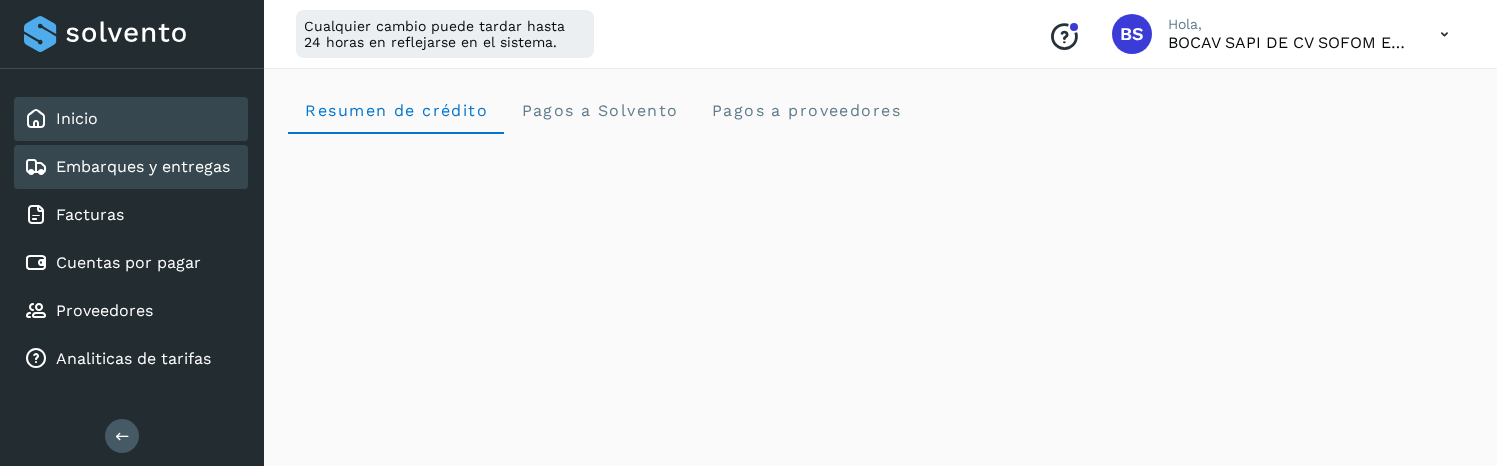 click on "Embarques y entregas" at bounding box center [143, 166] 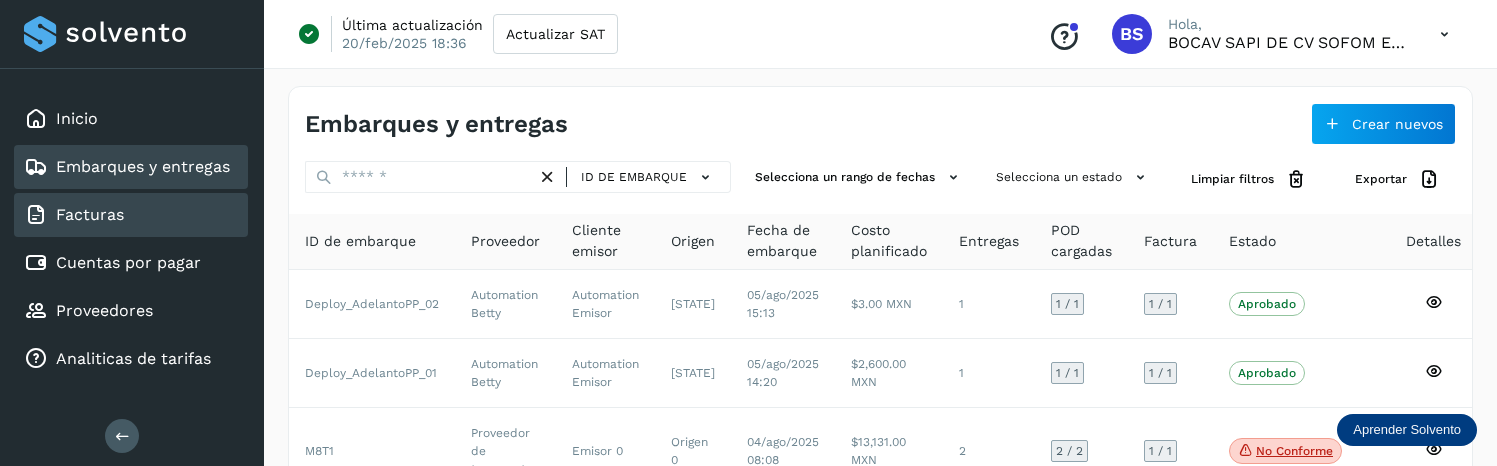 click on "Facturas" at bounding box center [90, 214] 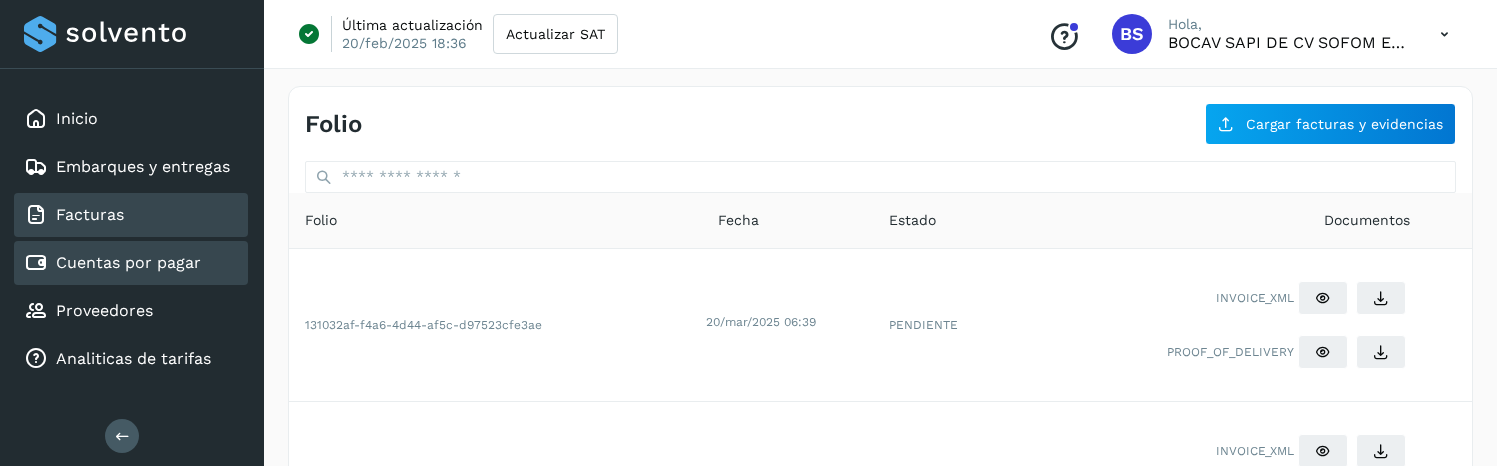 click on "Cuentas por pagar" at bounding box center (112, 263) 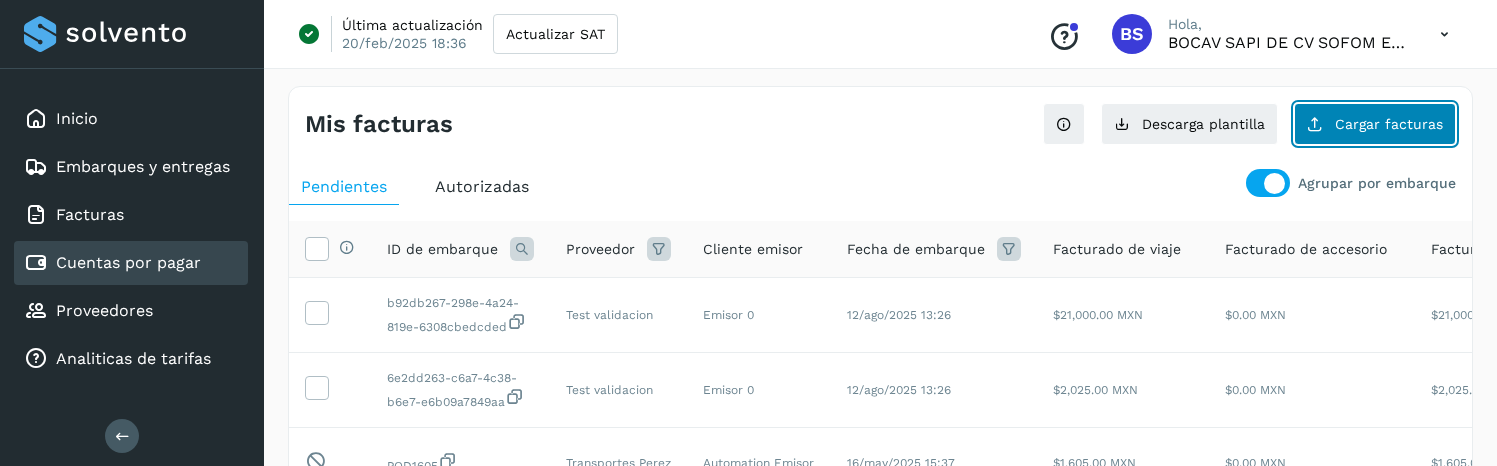 click on "Cargar facturas" 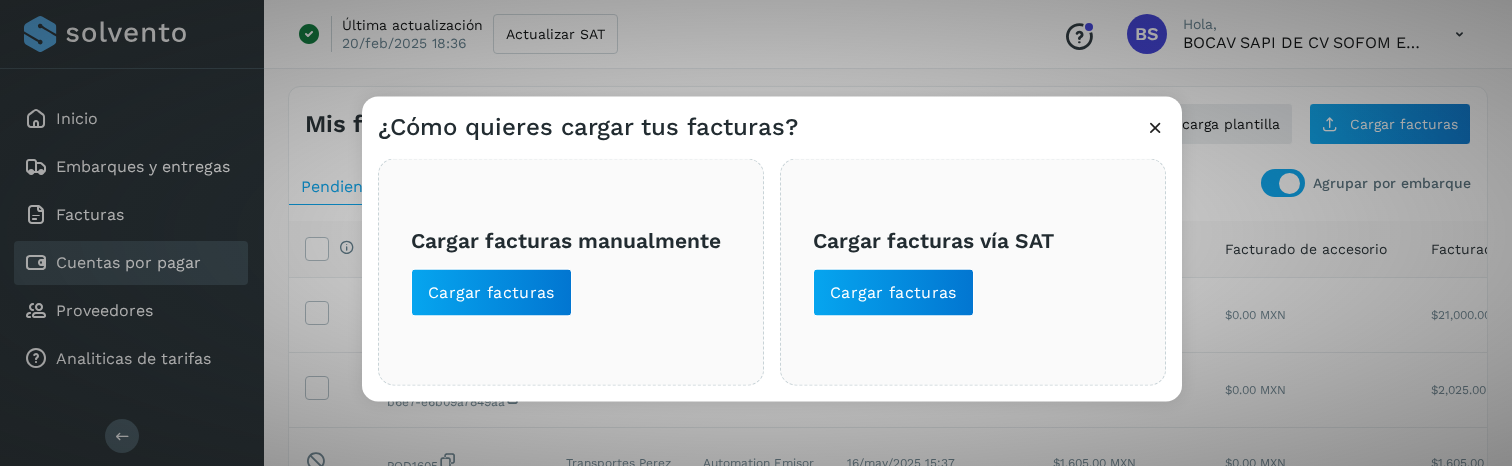 click at bounding box center [1155, 127] 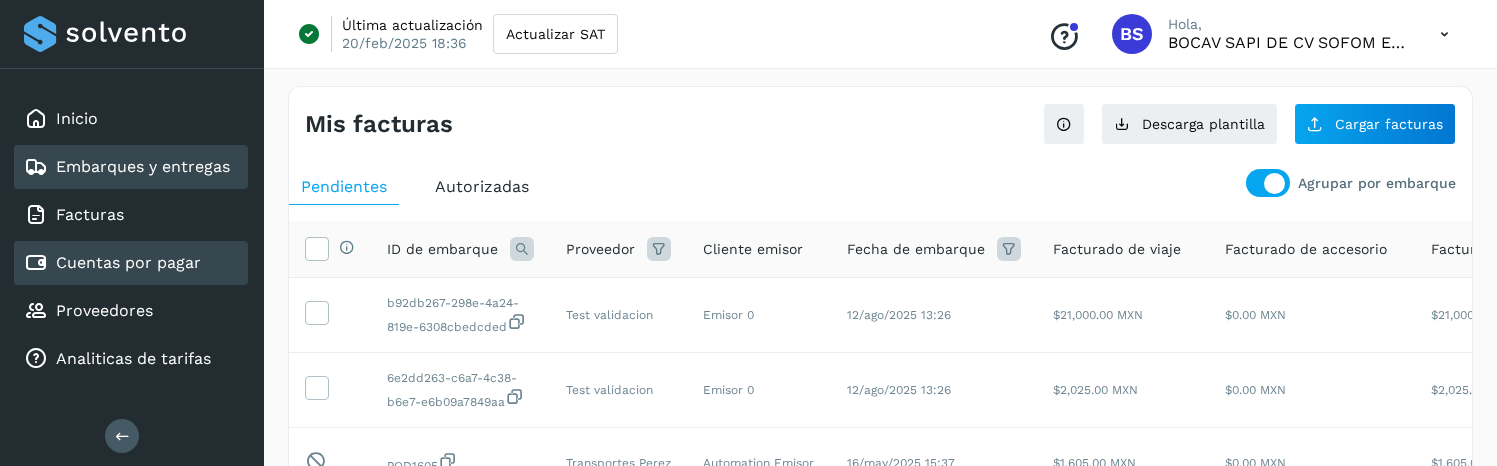 click on "Embarques y entregas" at bounding box center (143, 166) 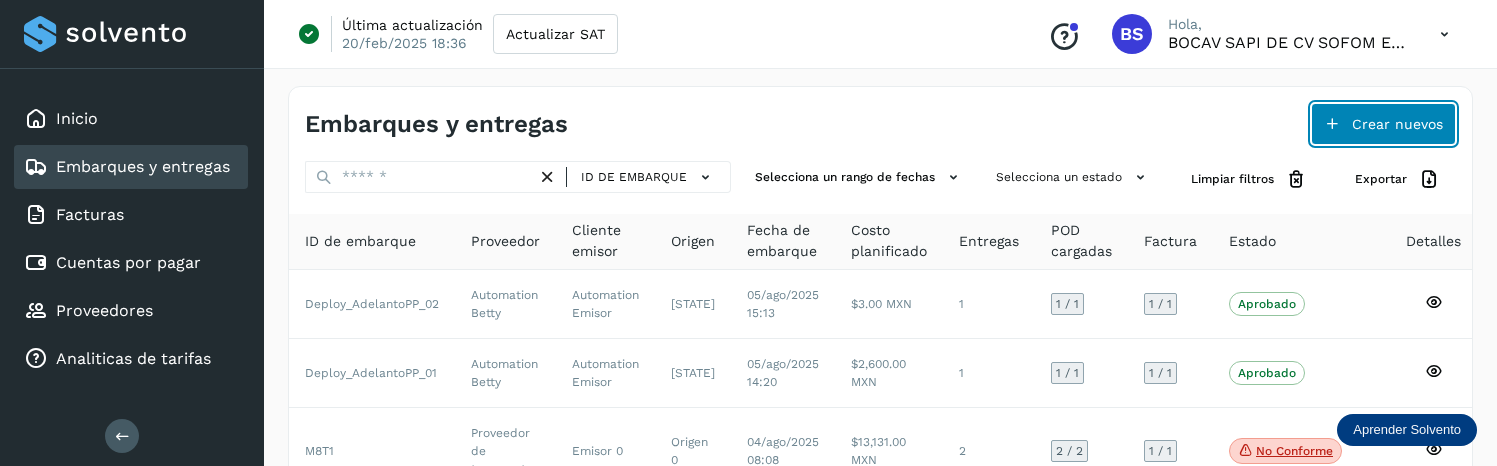click on "Crear nuevos" at bounding box center (1383, 124) 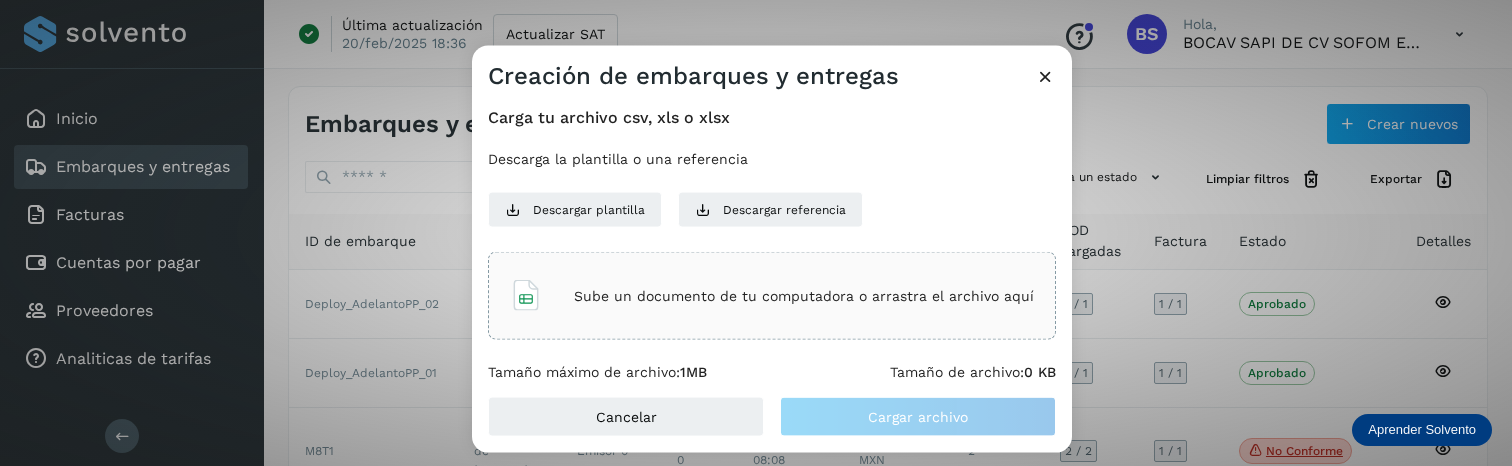 click on "Sube un documento de tu computadora o arrastra el archivo aquí" at bounding box center (772, 296) 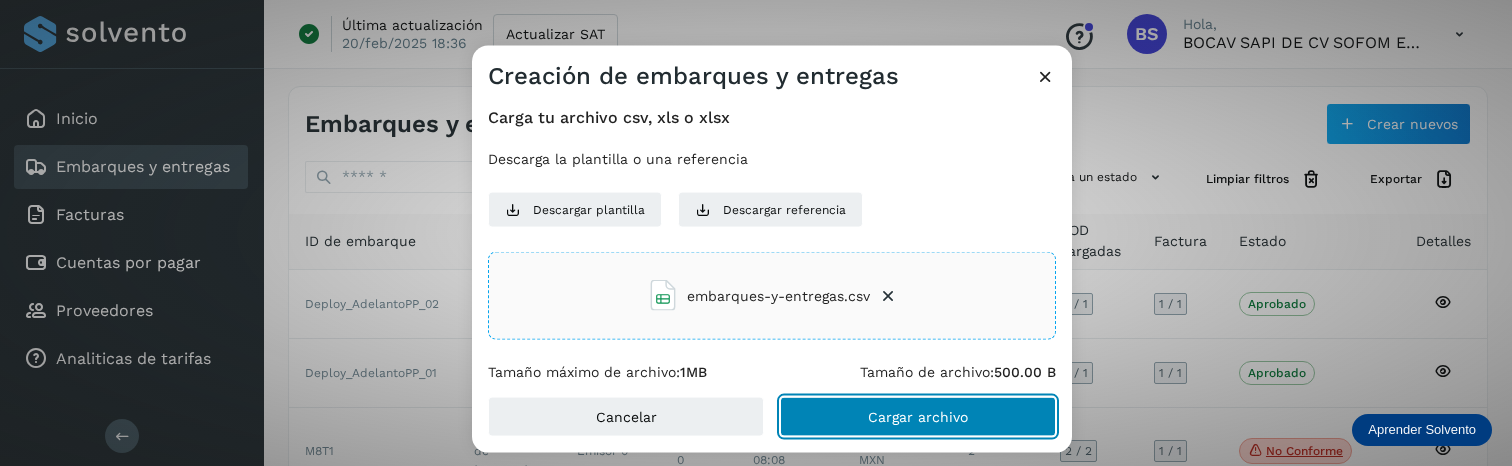 click on "Cargar archivo" 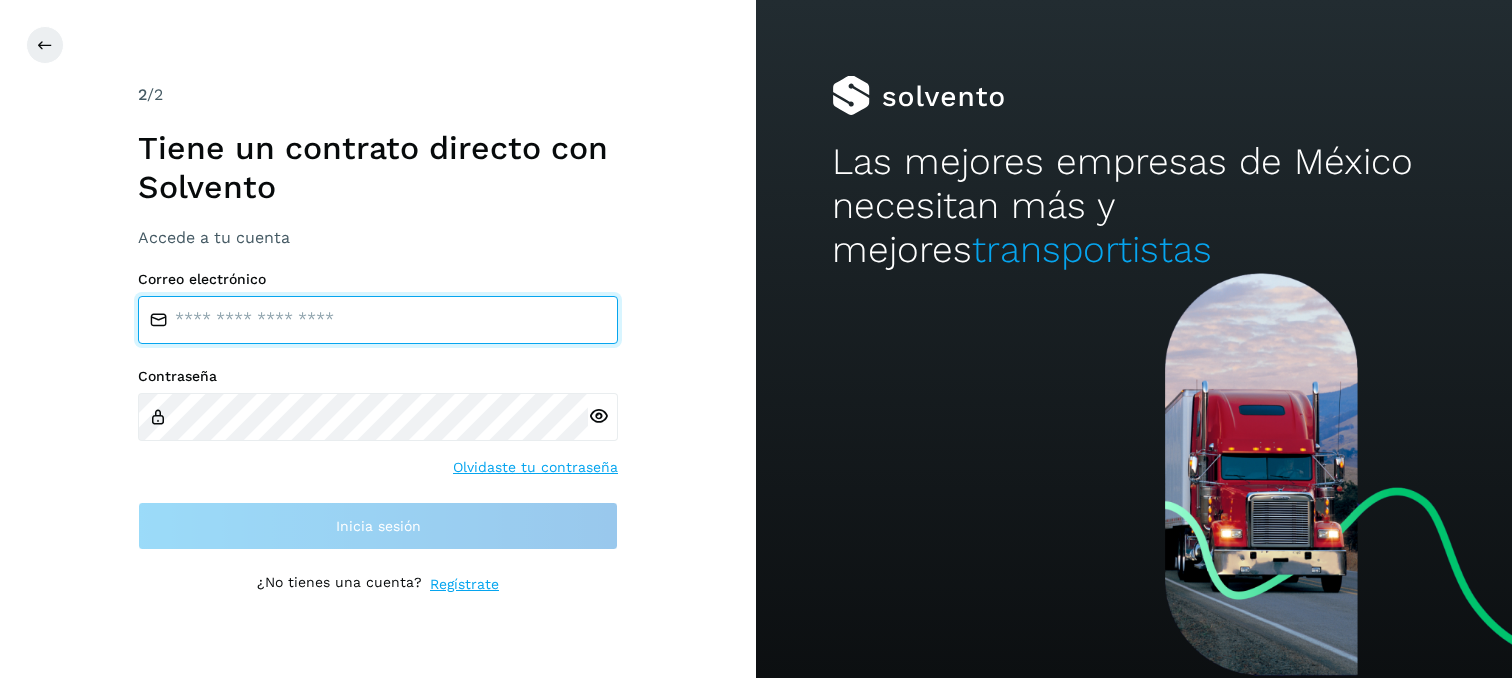 click at bounding box center (378, 320) 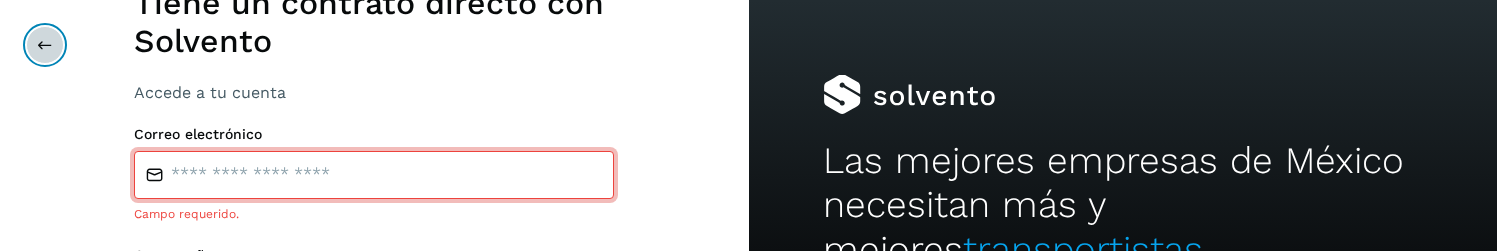 click at bounding box center (45, 45) 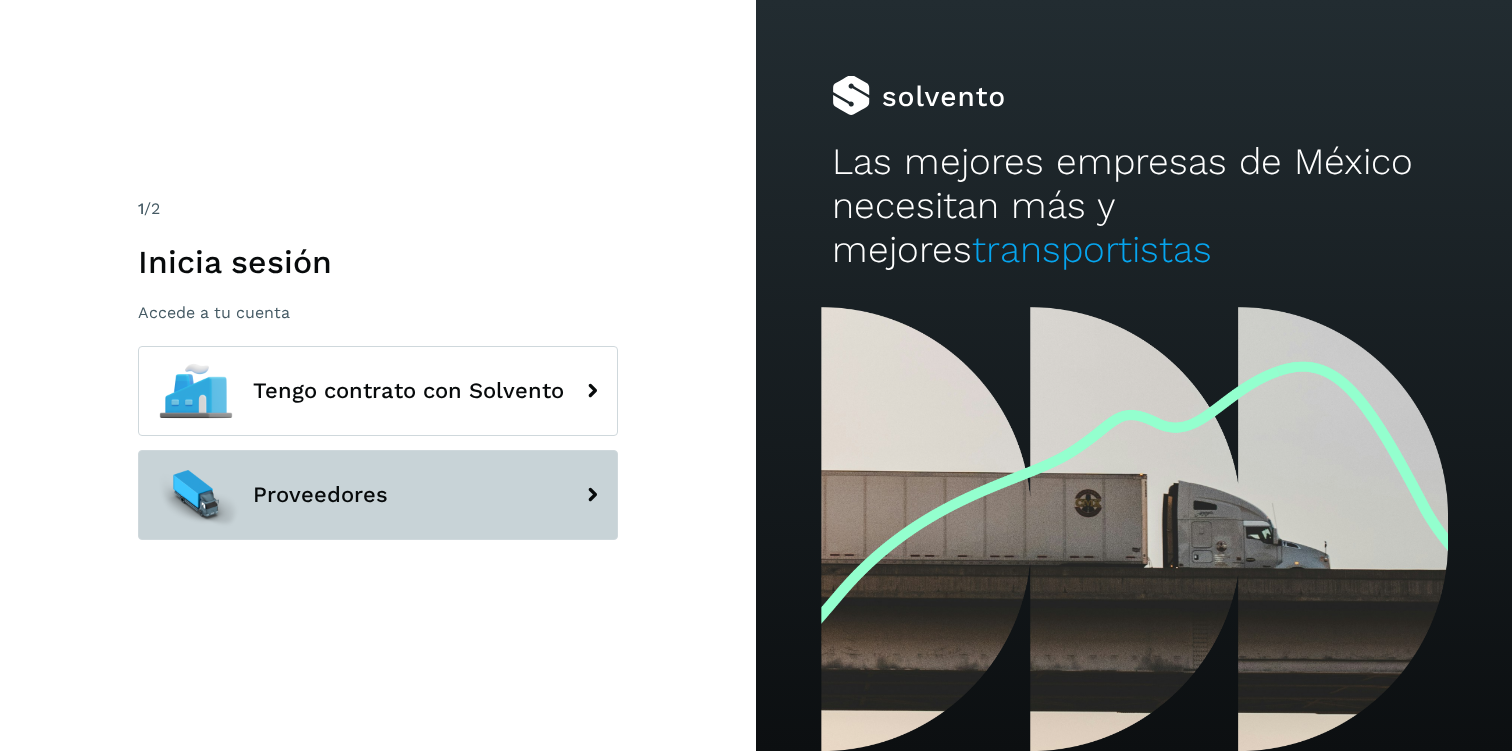click 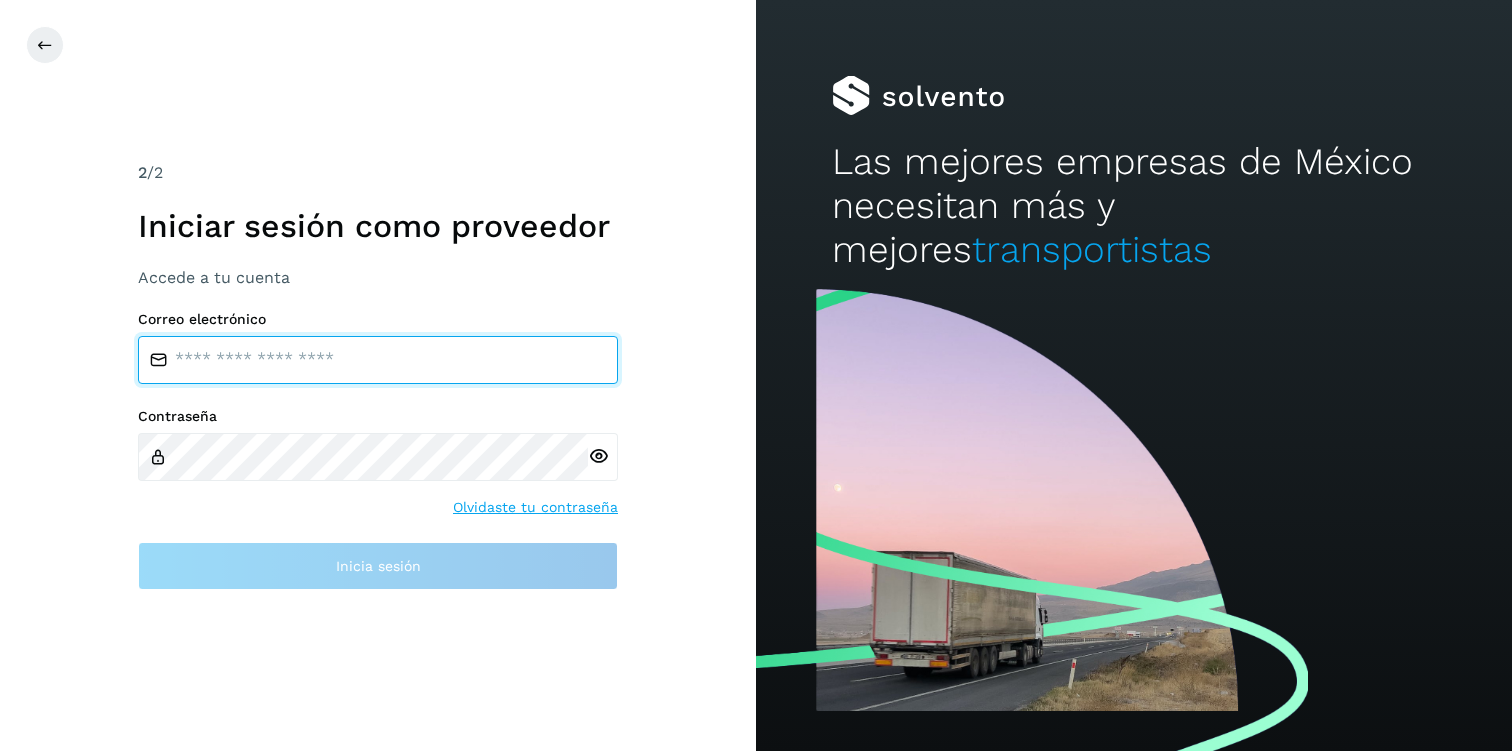click at bounding box center [378, 360] 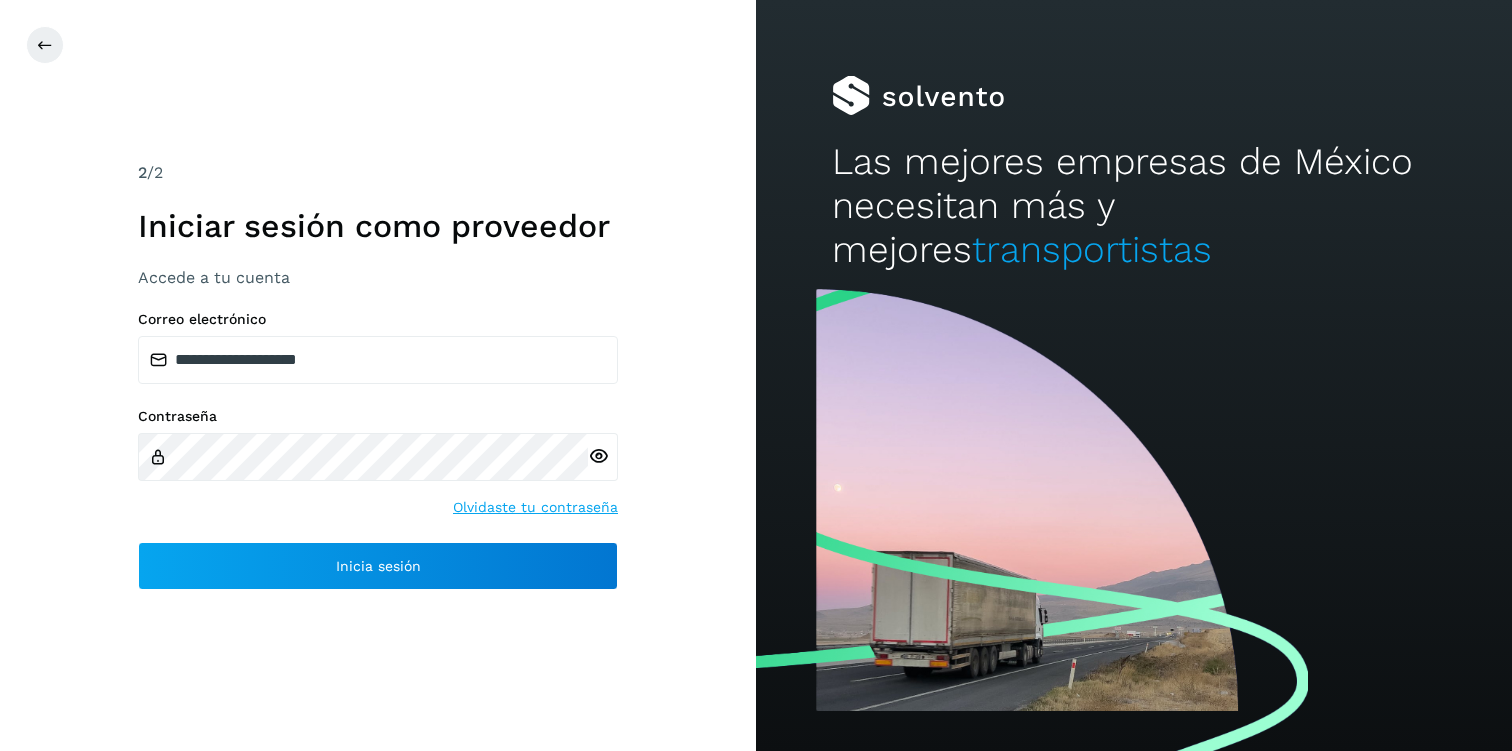 click at bounding box center (598, 456) 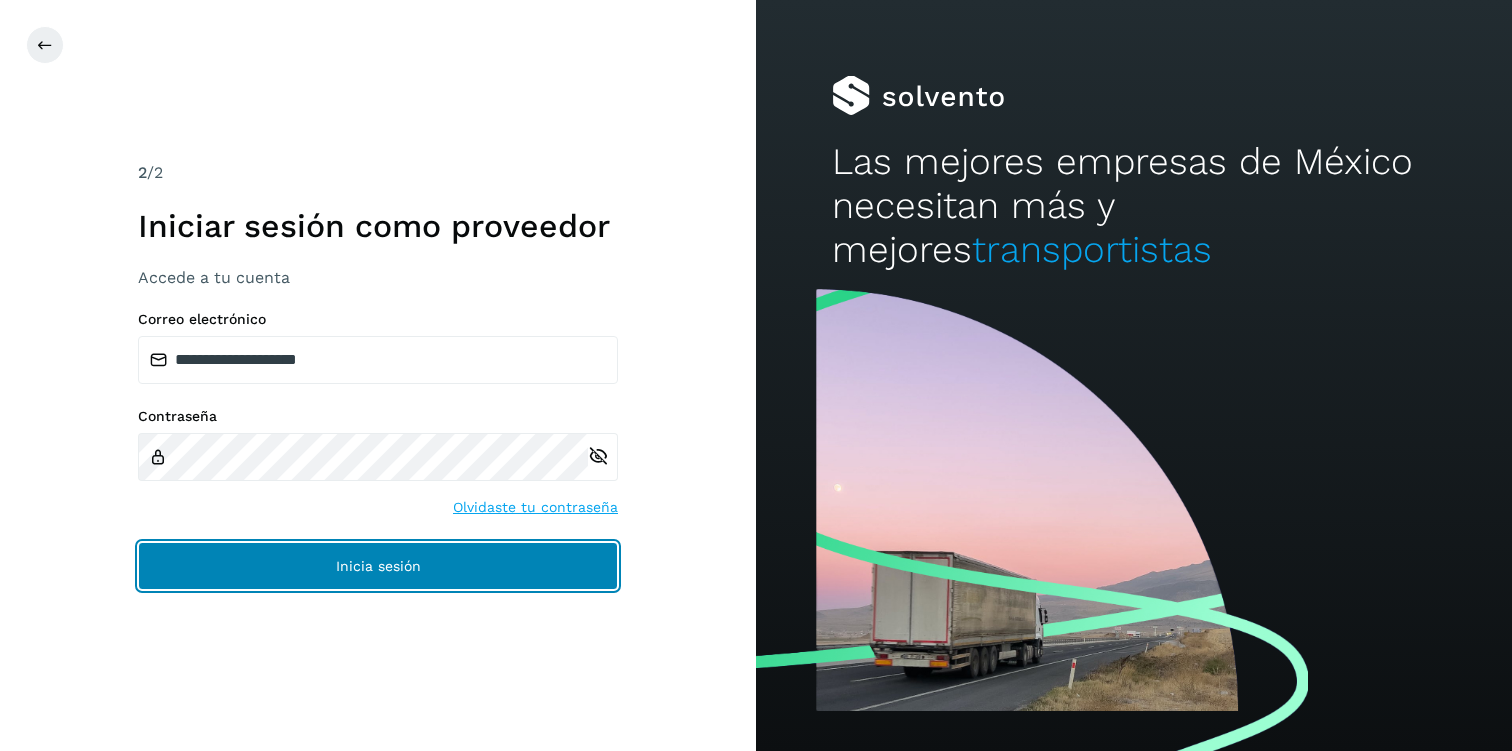 click on "Inicia sesión" at bounding box center [378, 566] 